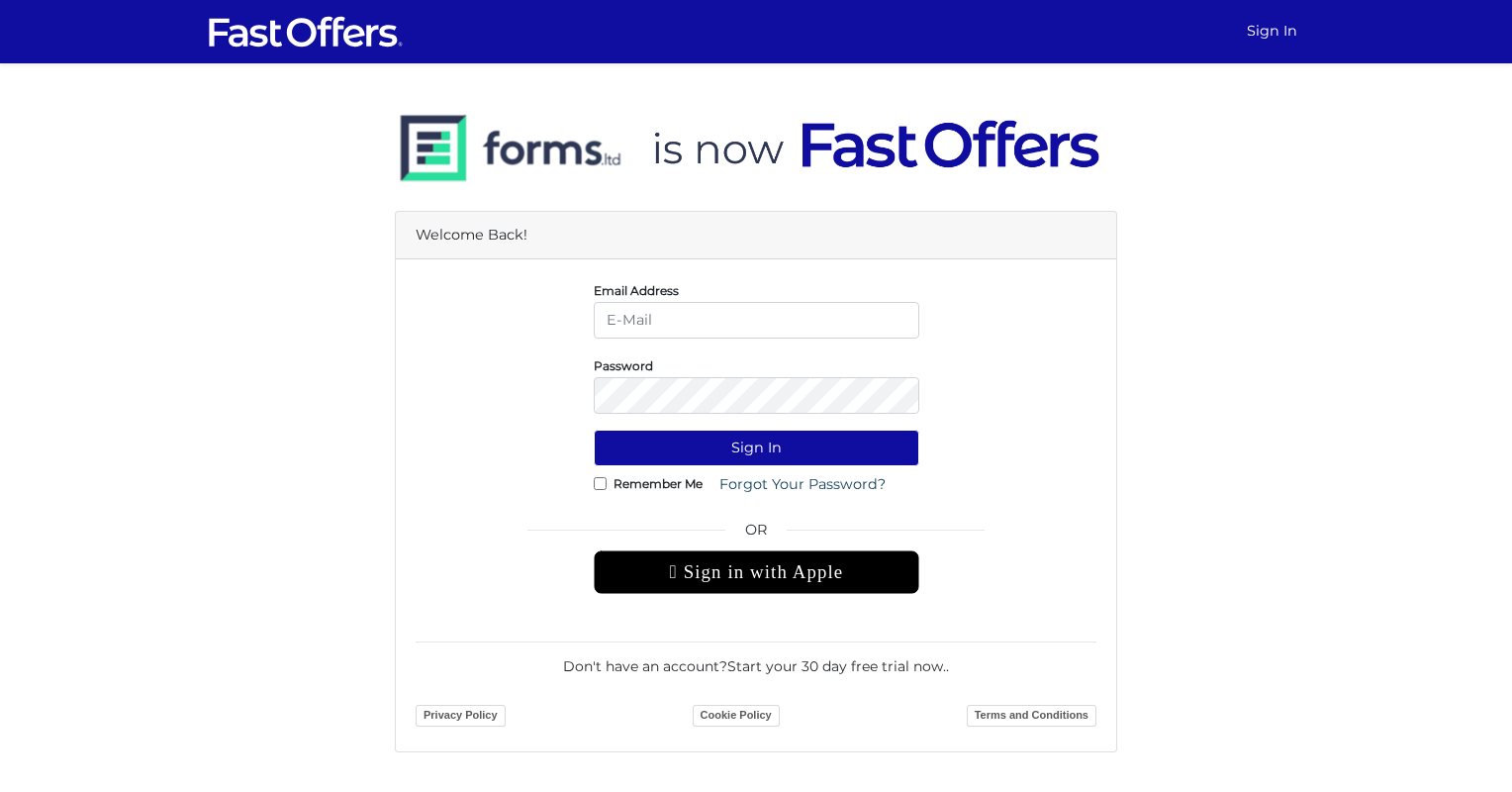 scroll, scrollTop: 0, scrollLeft: 0, axis: both 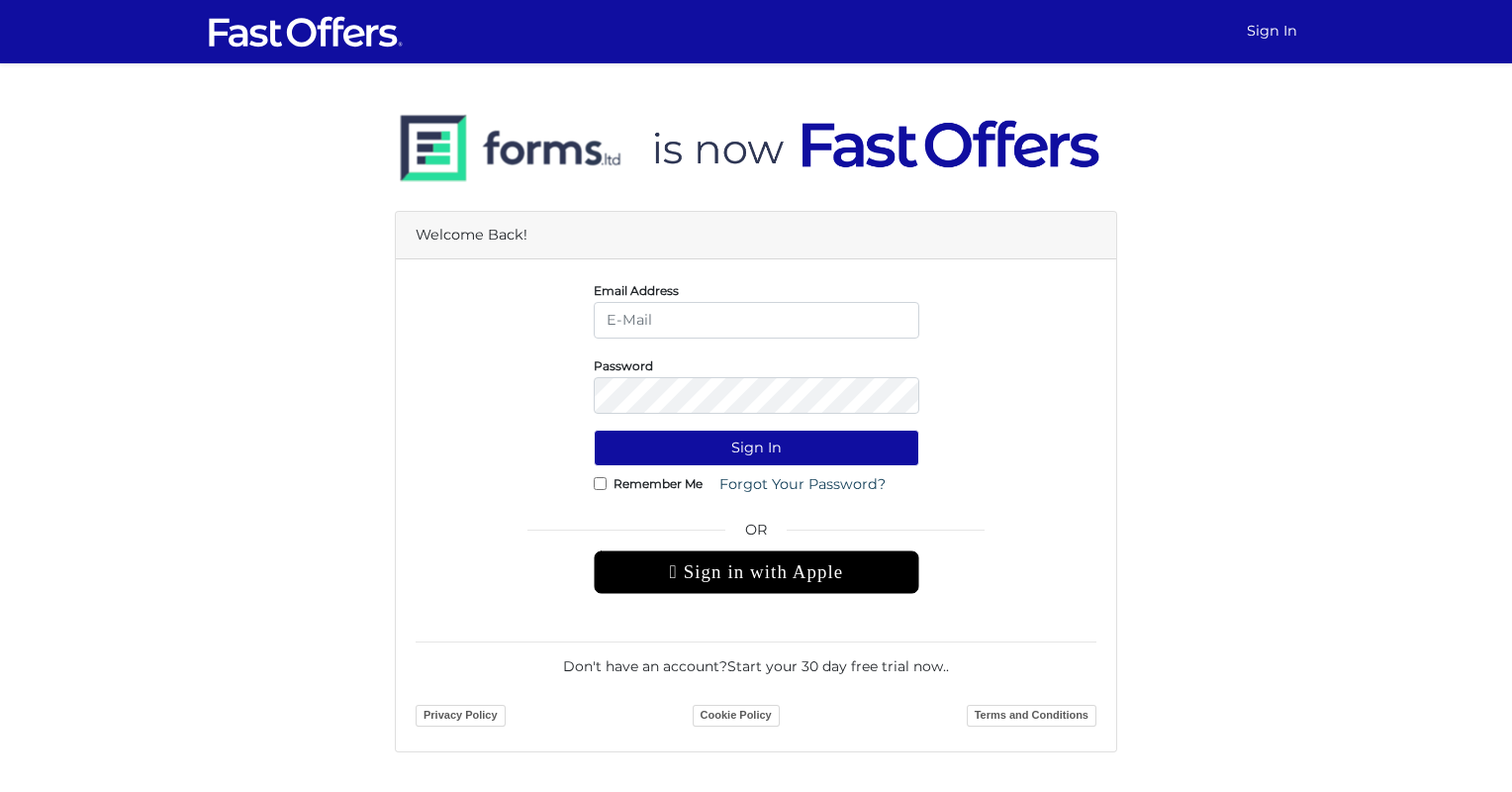 type on "[USERNAME]@[DOMAIN].ca" 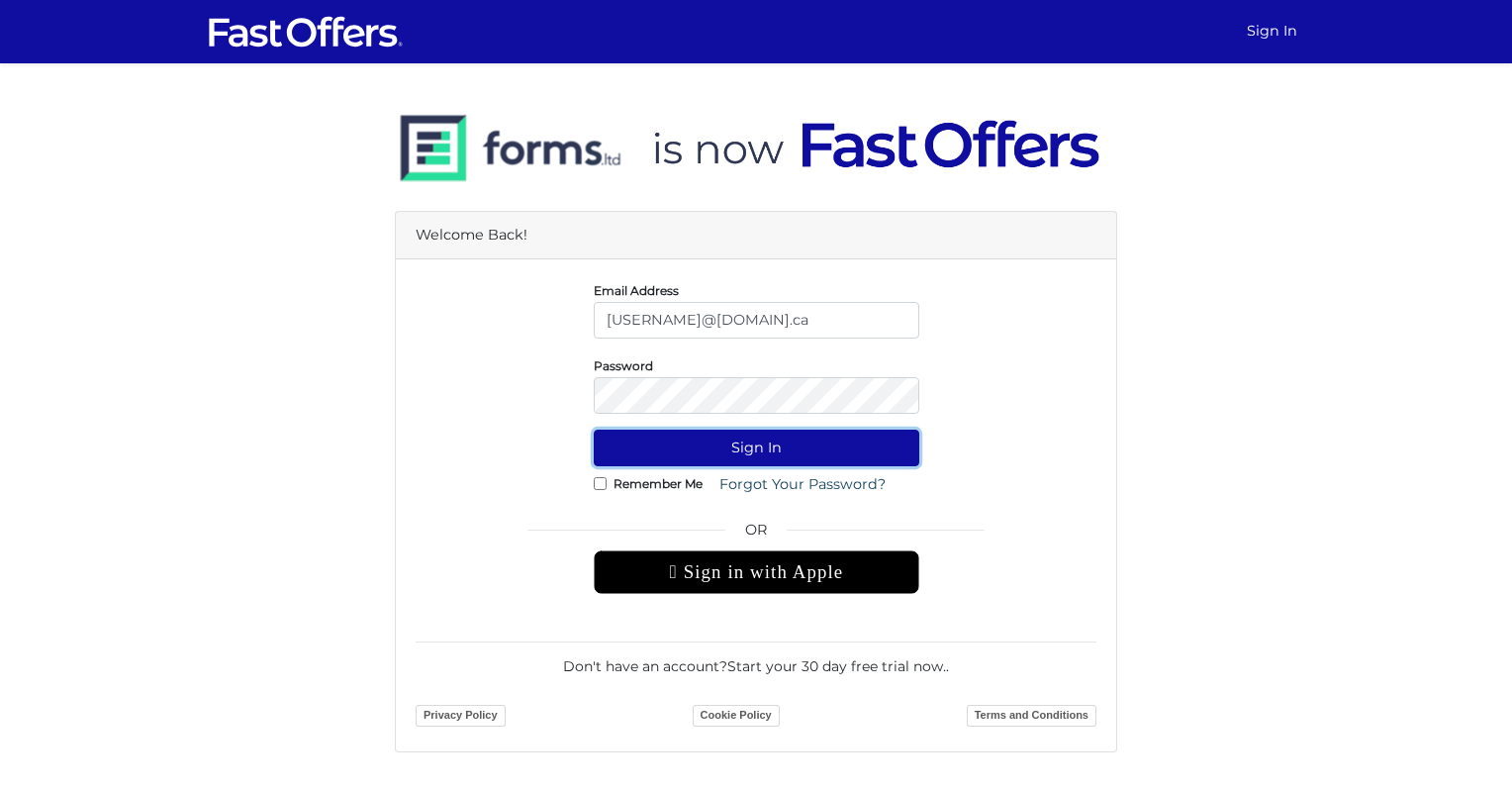 click on "Sign In" at bounding box center [756, 447] 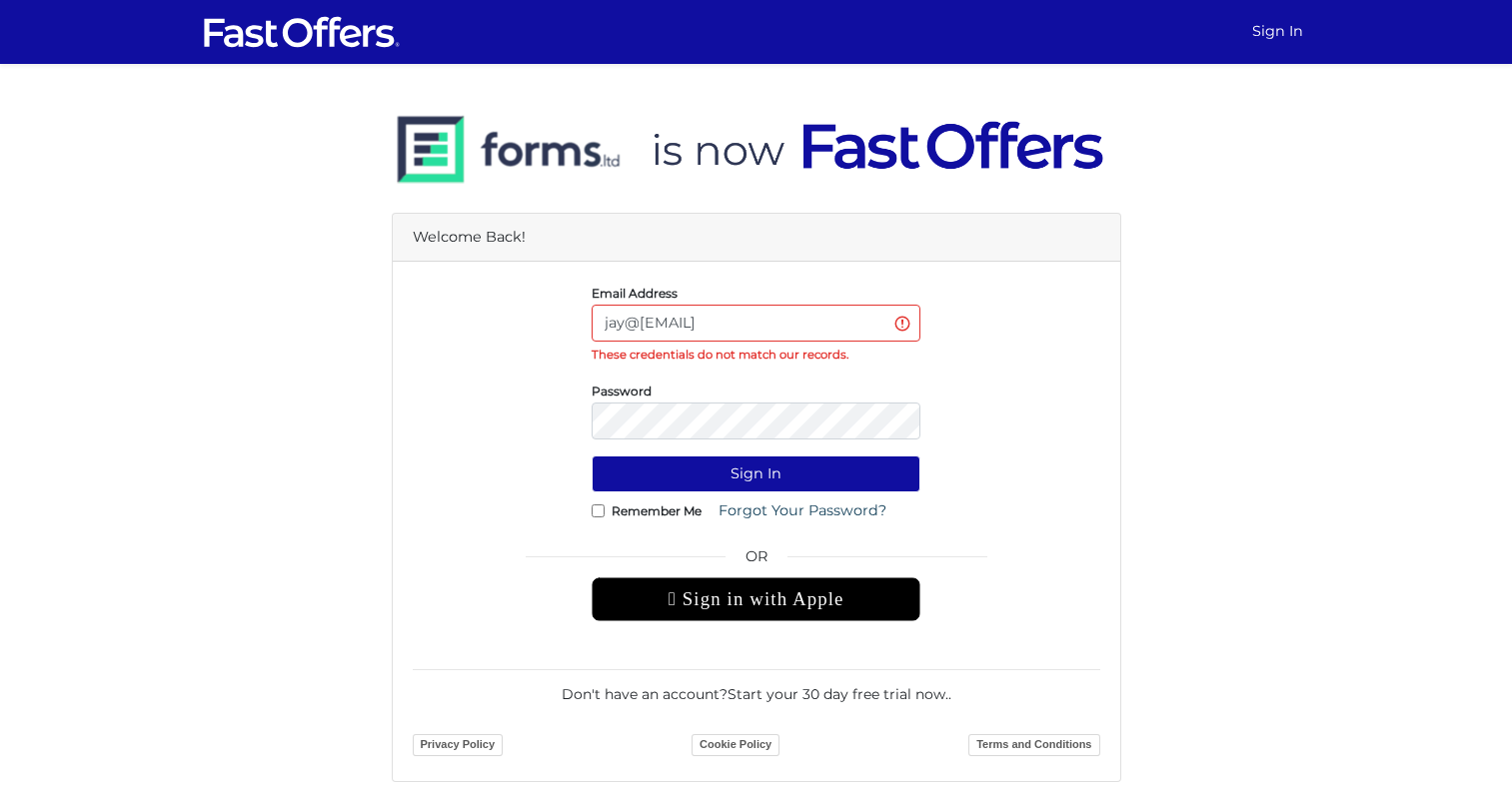 scroll, scrollTop: 0, scrollLeft: 0, axis: both 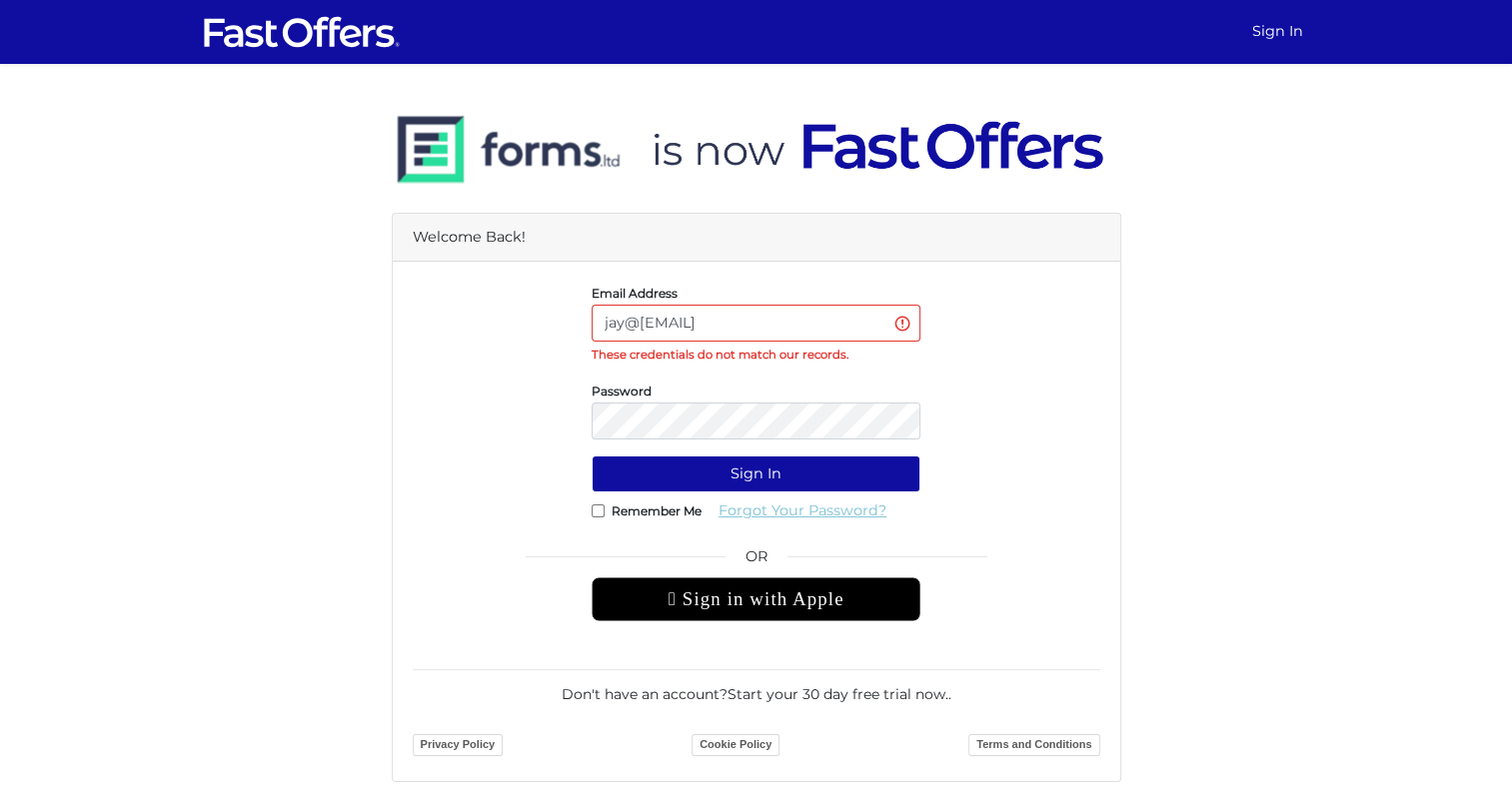 click on "Forgot Your Password?" at bounding box center [802, 510] 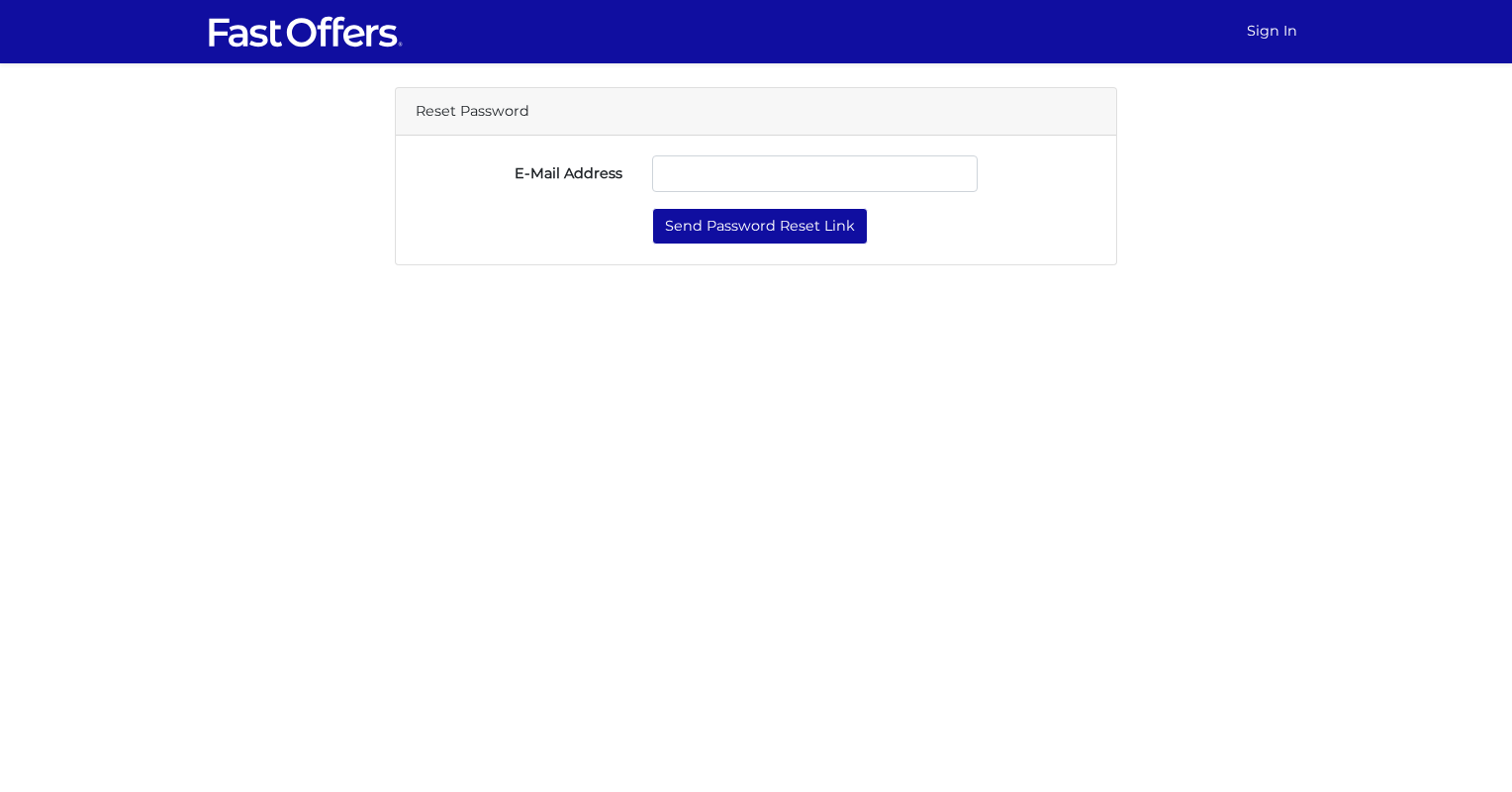 scroll, scrollTop: 0, scrollLeft: 0, axis: both 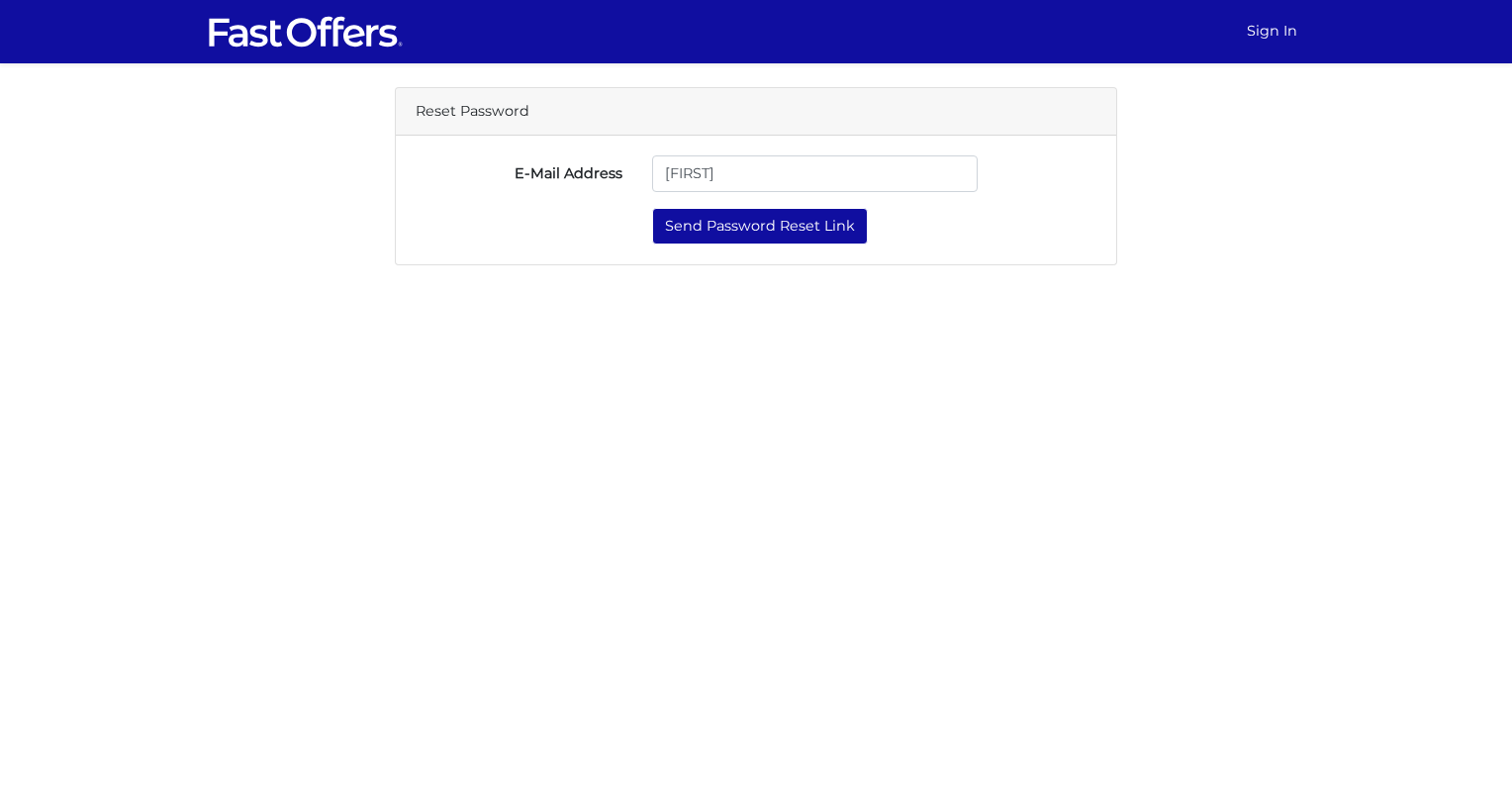 type on "[USERNAME]@[DOMAIN].ca" 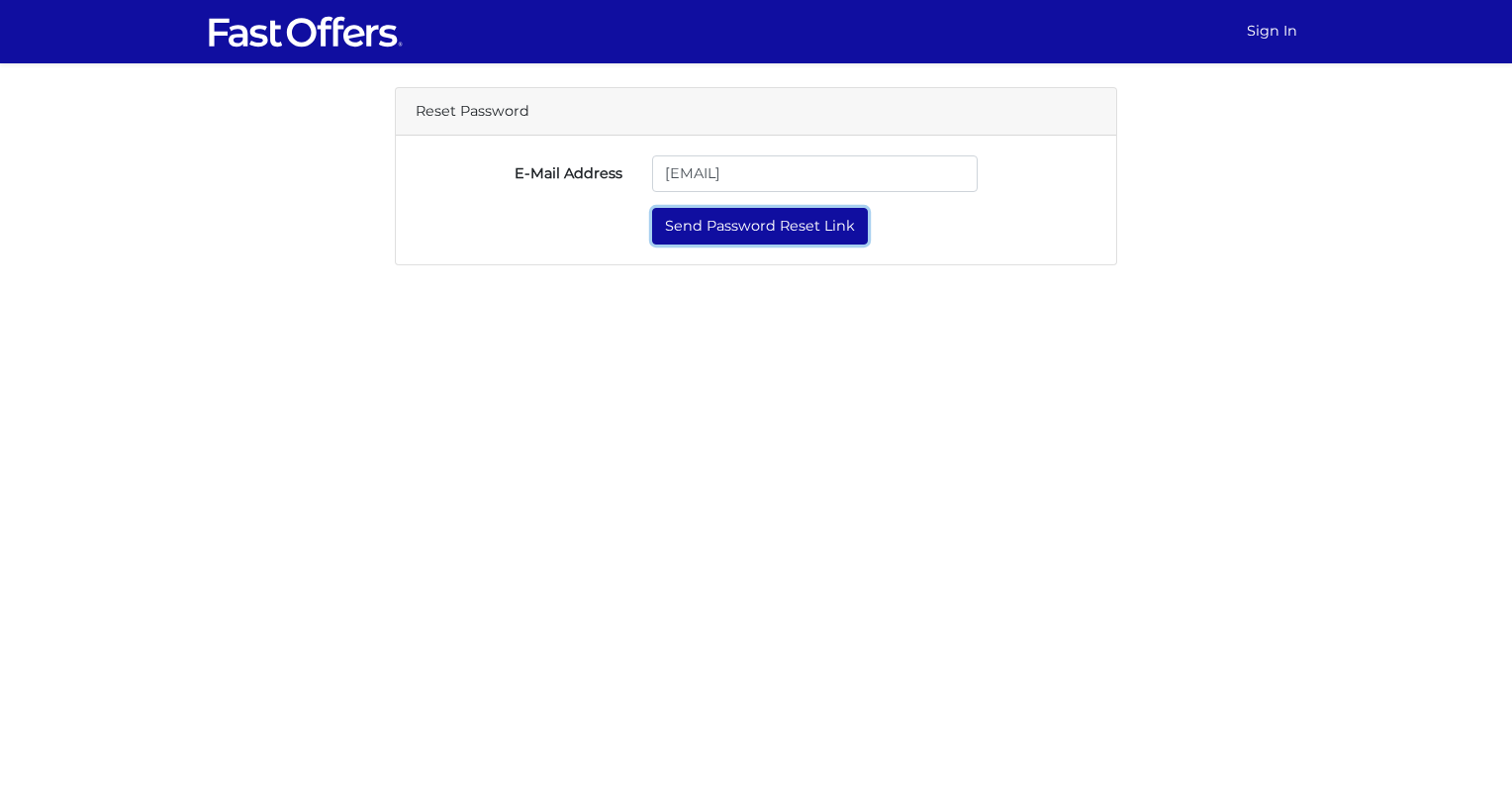click on "Send Password Reset Link" at bounding box center (760, 226) 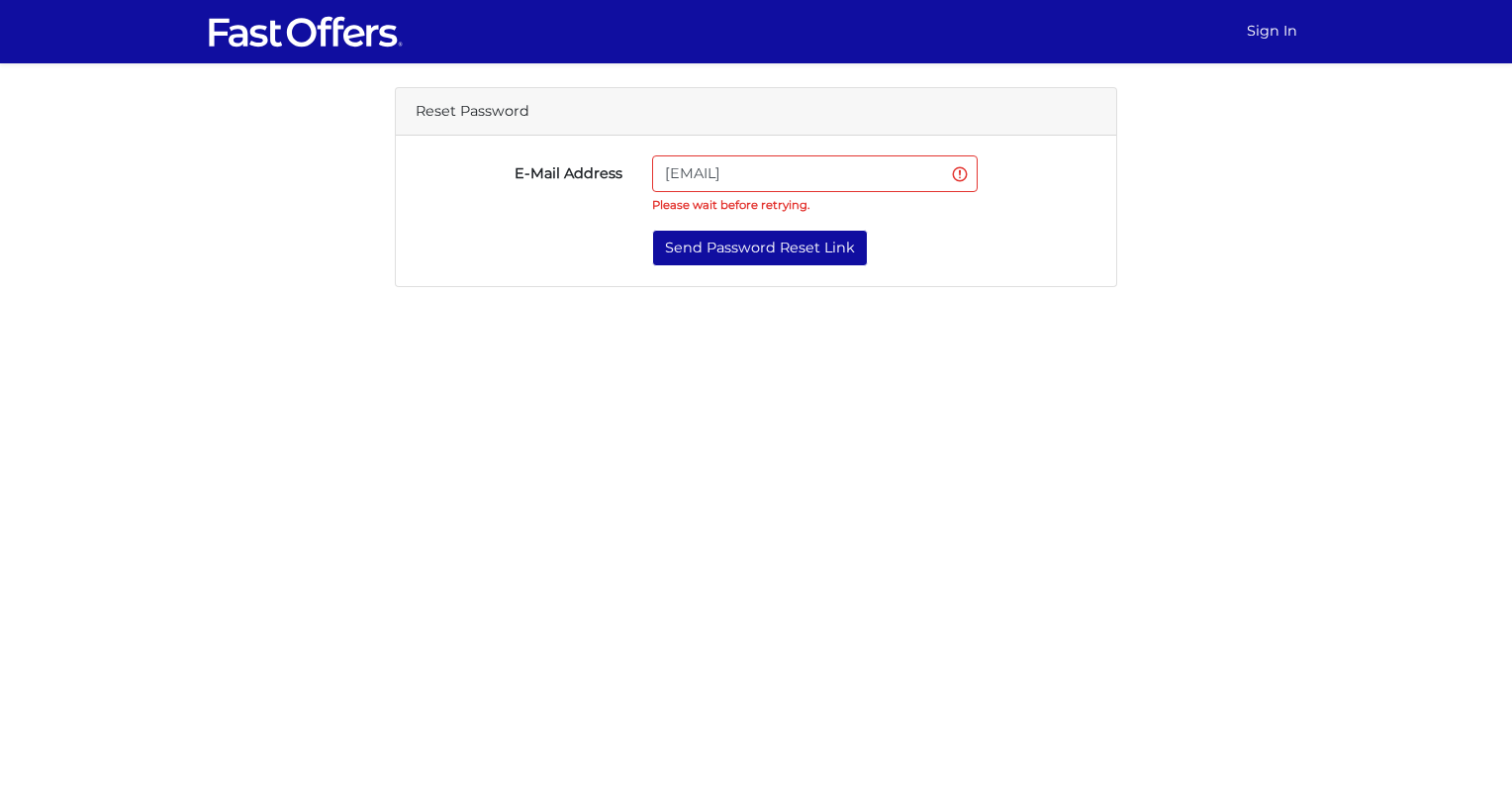 scroll, scrollTop: 0, scrollLeft: 0, axis: both 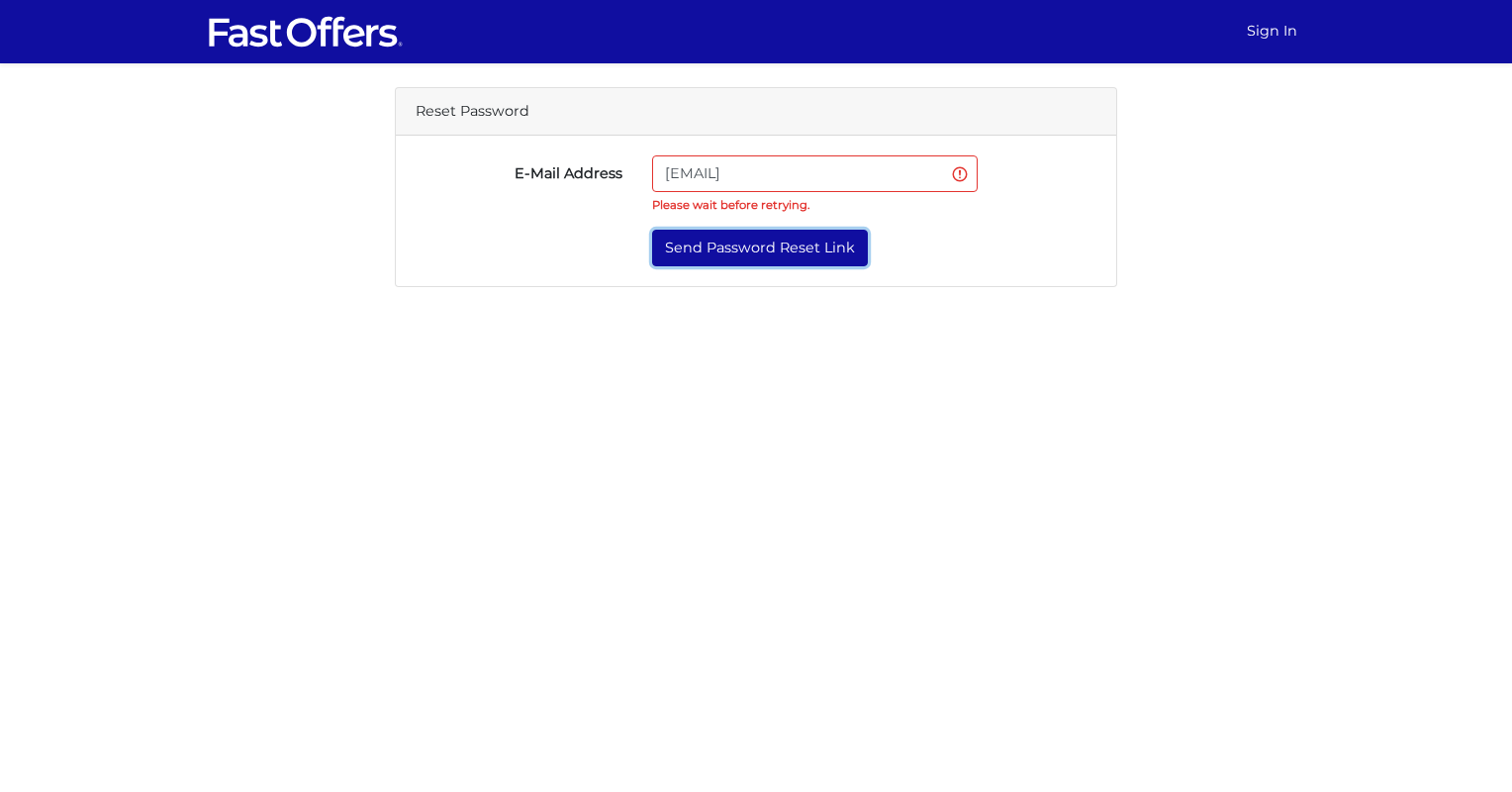 click on "Send Password Reset Link" at bounding box center (760, 248) 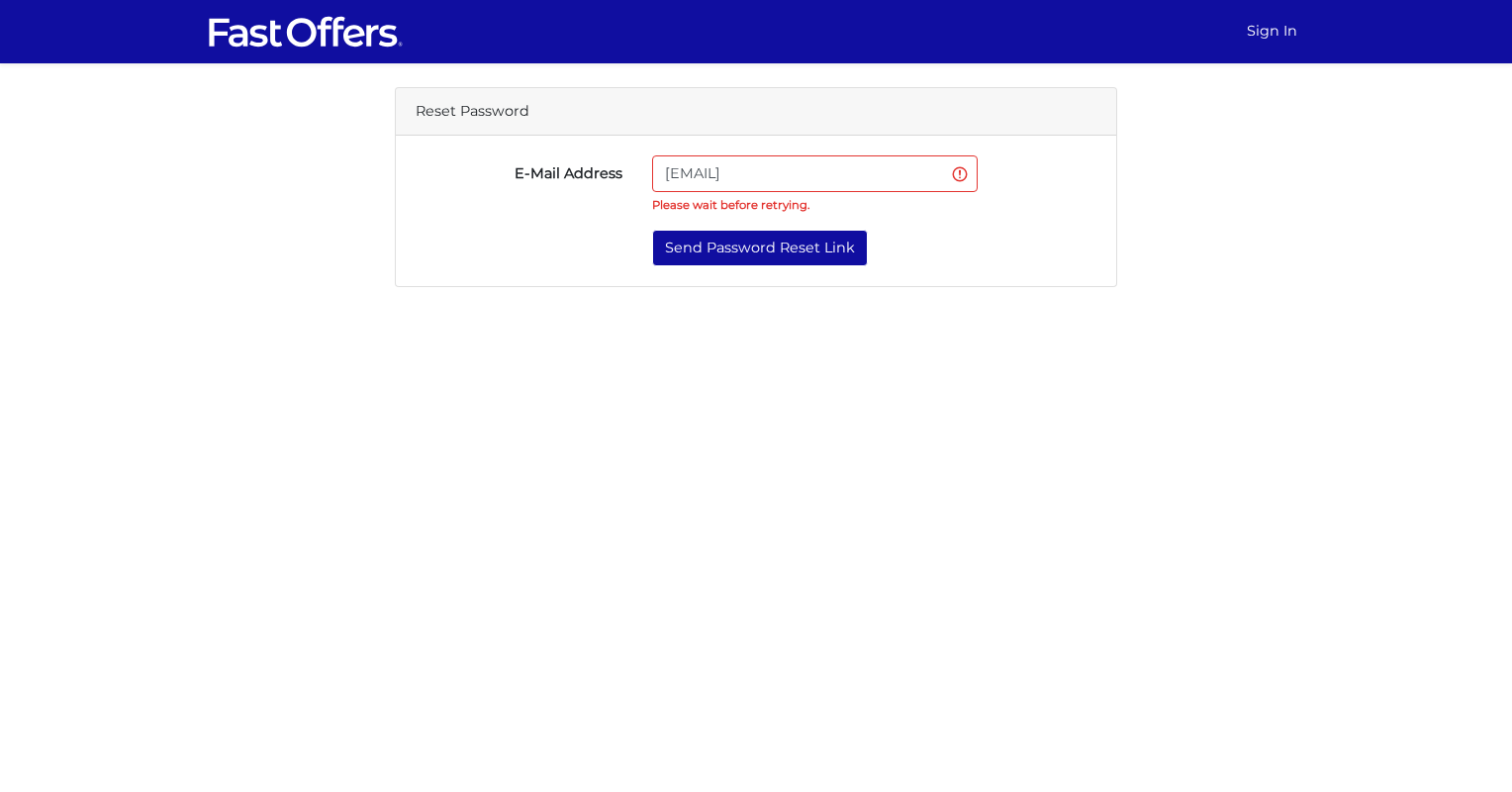 scroll, scrollTop: 0, scrollLeft: 0, axis: both 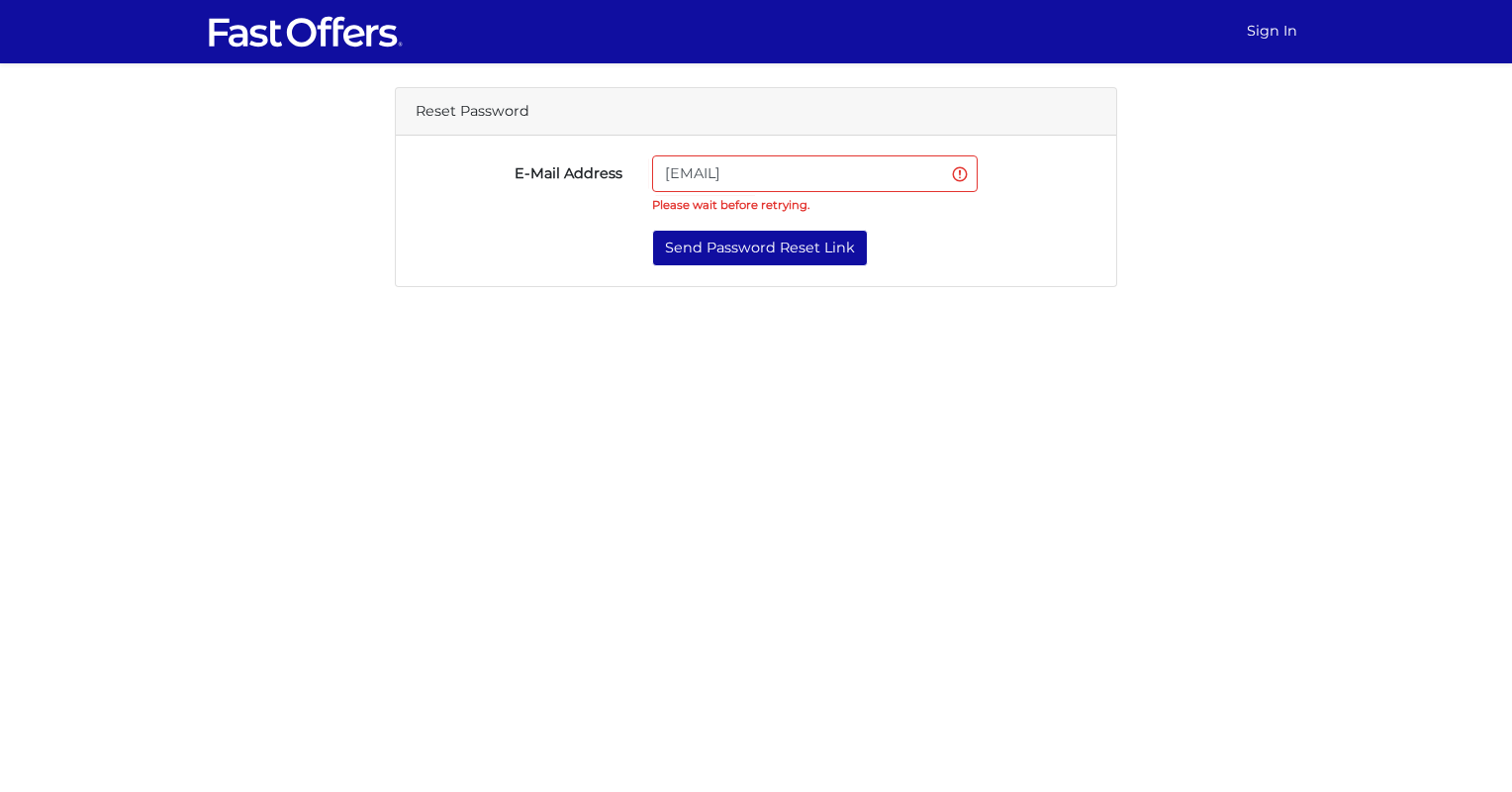 click on "Sign In
Reset Password
E-Mail Address
[EMAIL]
Please wait before retrying." at bounding box center [756, 155] 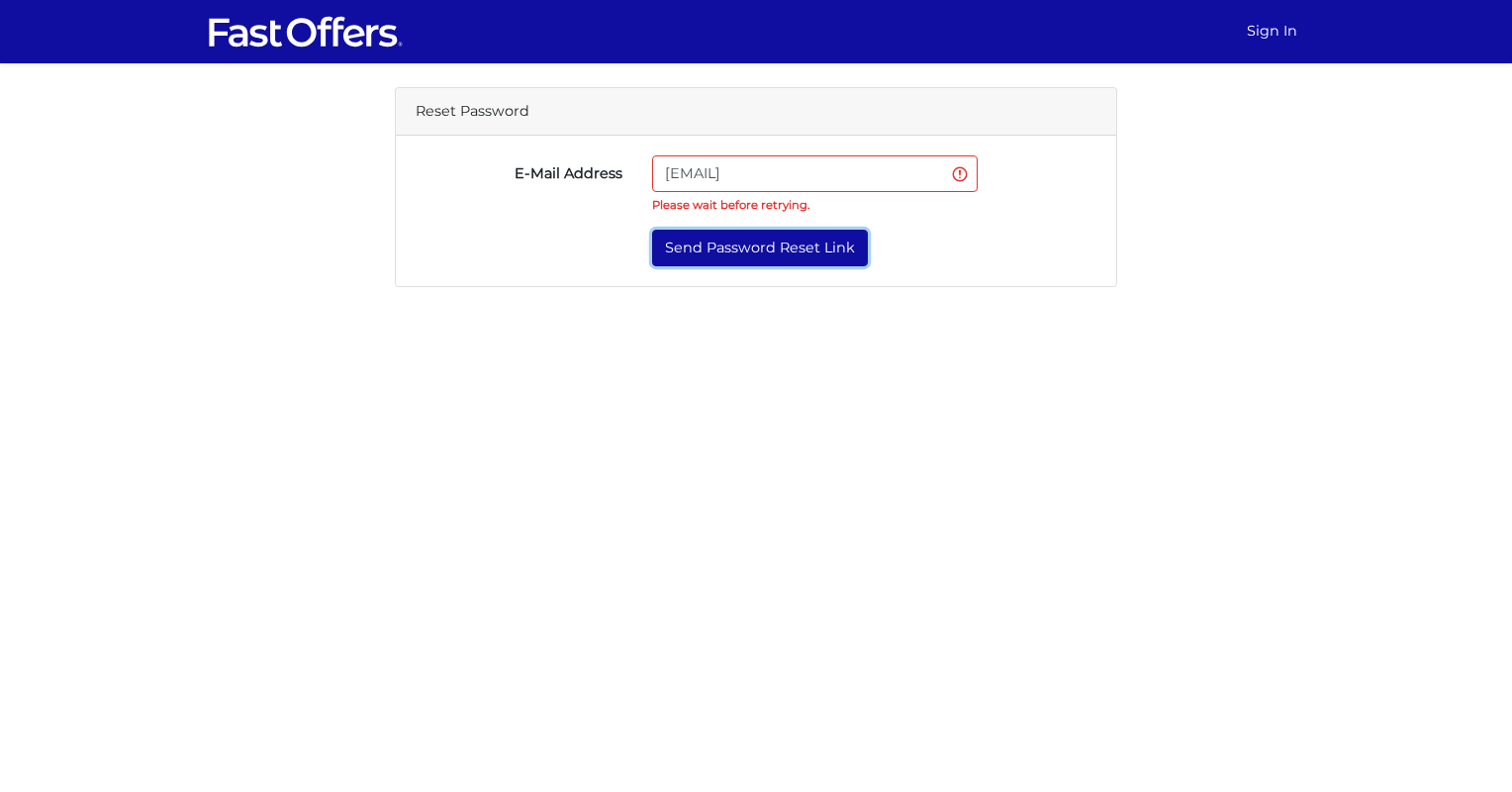 click on "Send Password Reset Link" at bounding box center [760, 248] 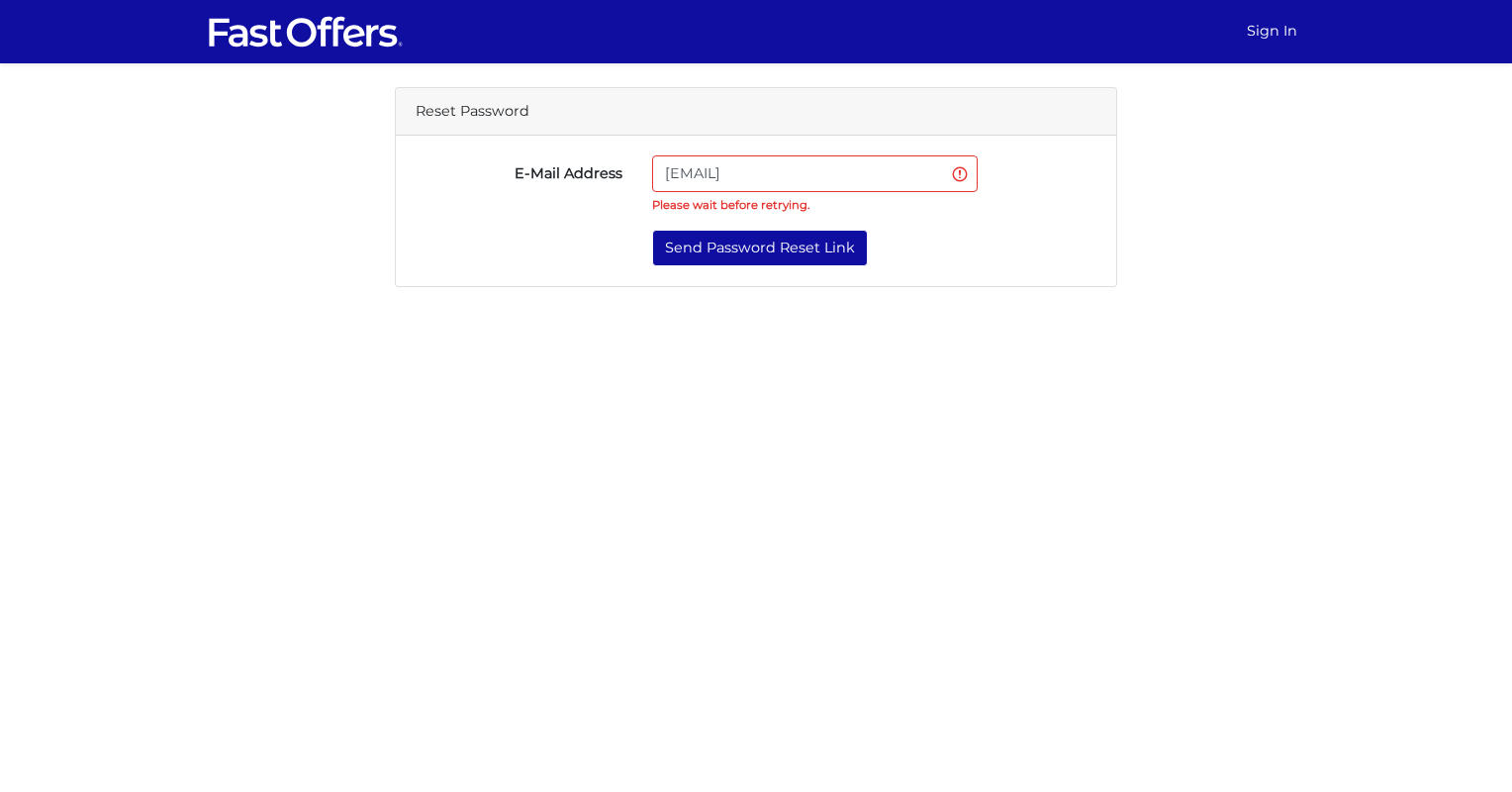 scroll, scrollTop: 0, scrollLeft: 0, axis: both 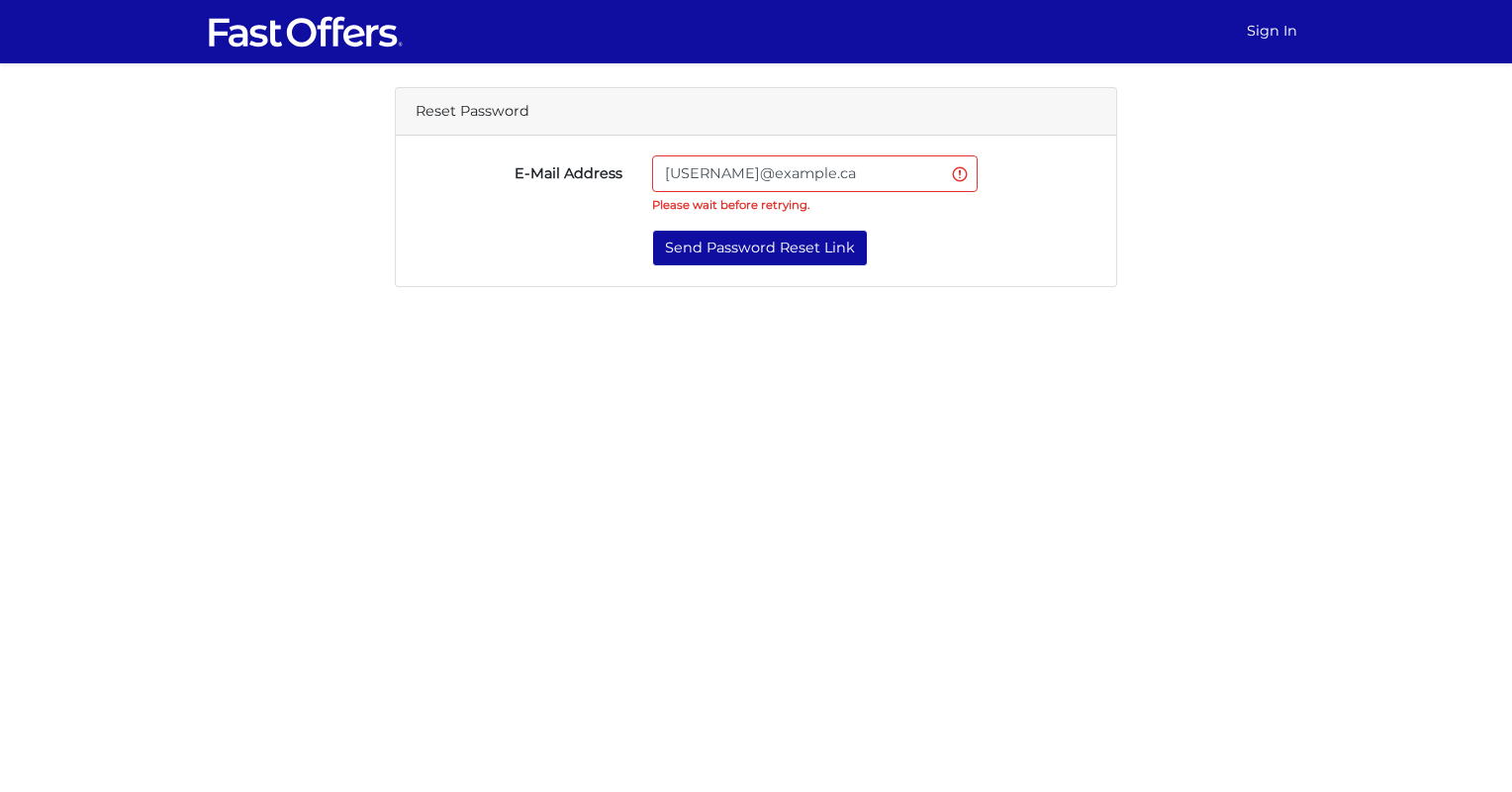 click at bounding box center [306, 32] 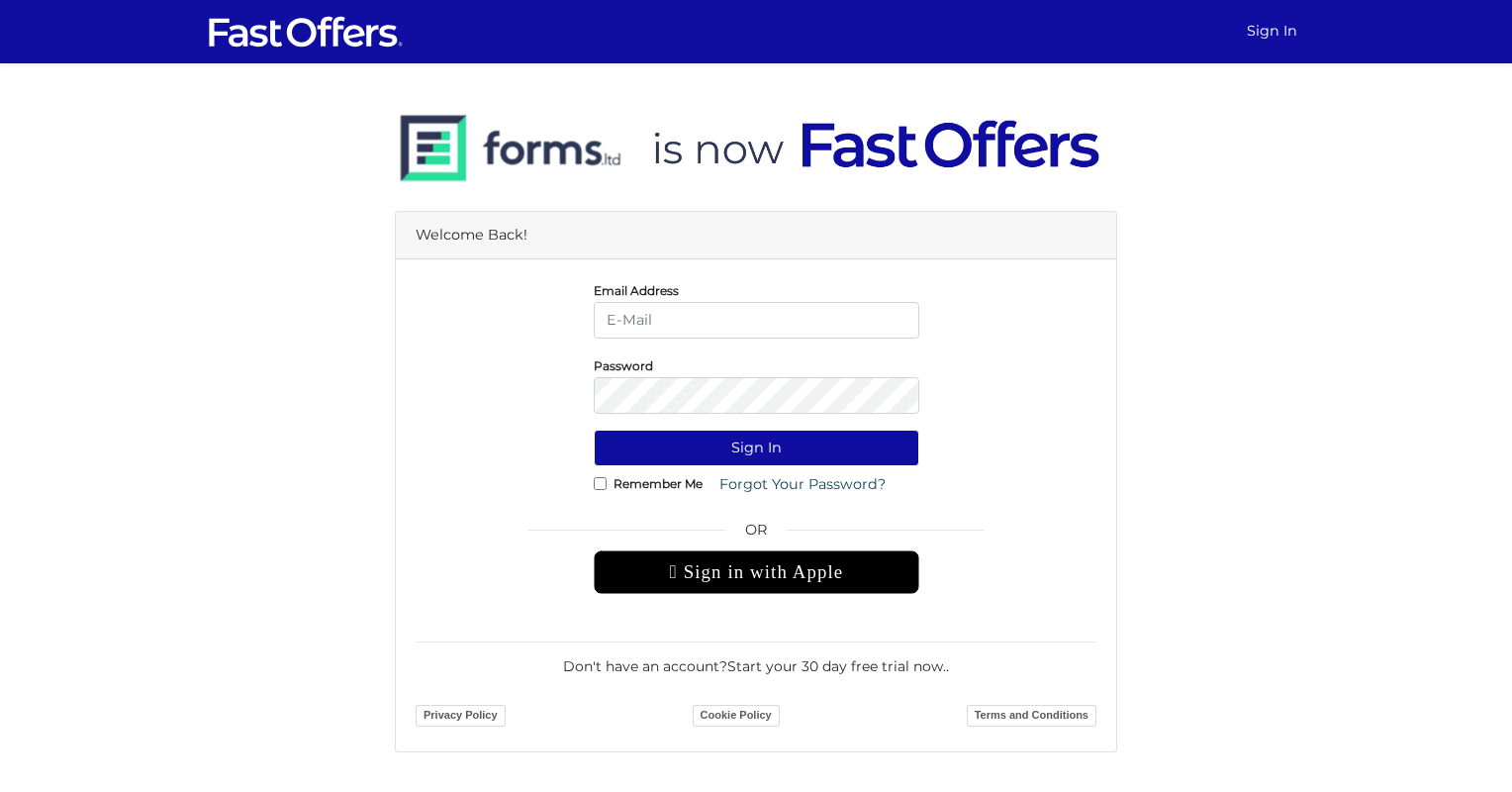 scroll, scrollTop: 0, scrollLeft: 0, axis: both 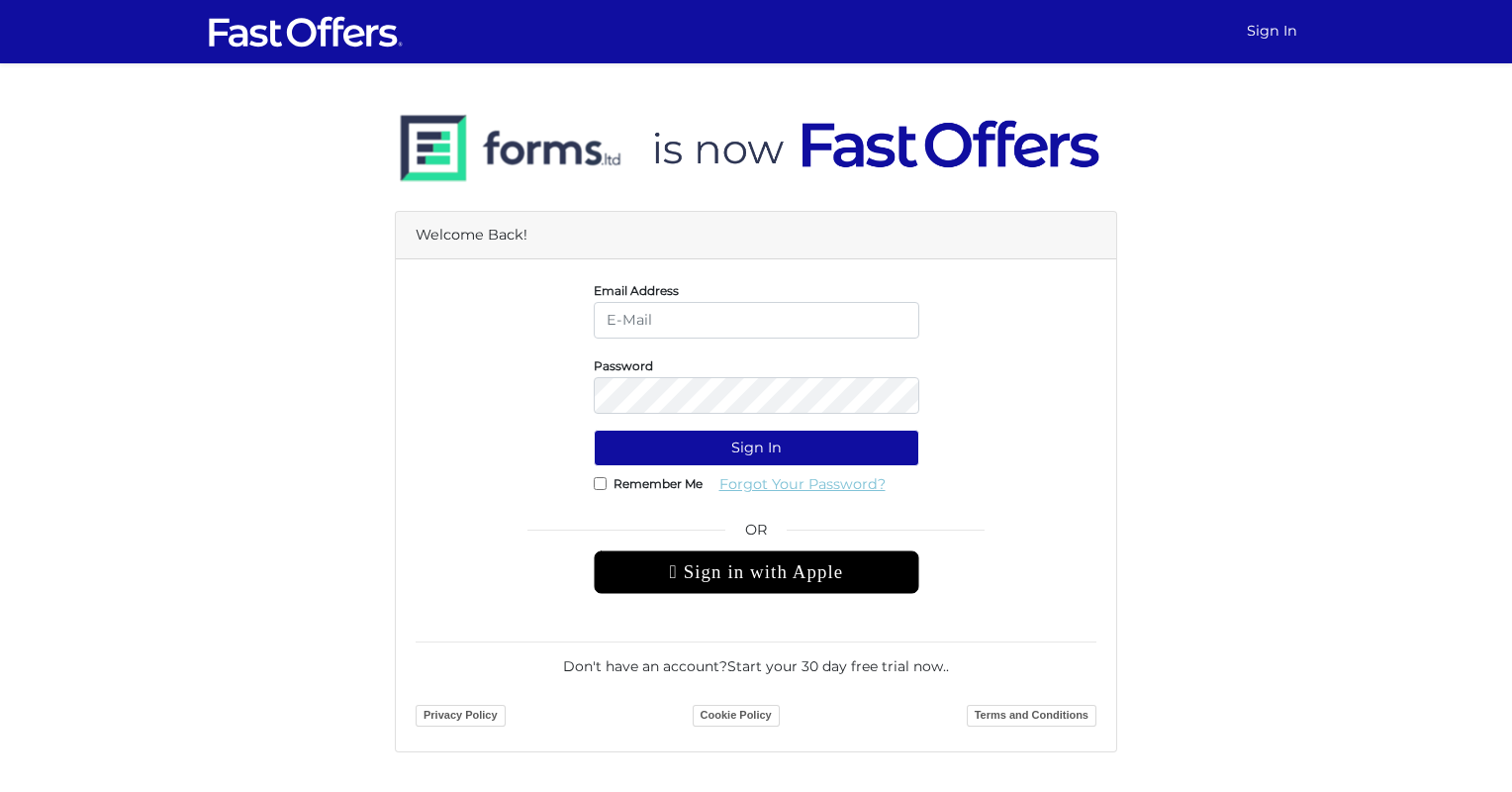 click on "Forgot Your Password?" at bounding box center [803, 484] 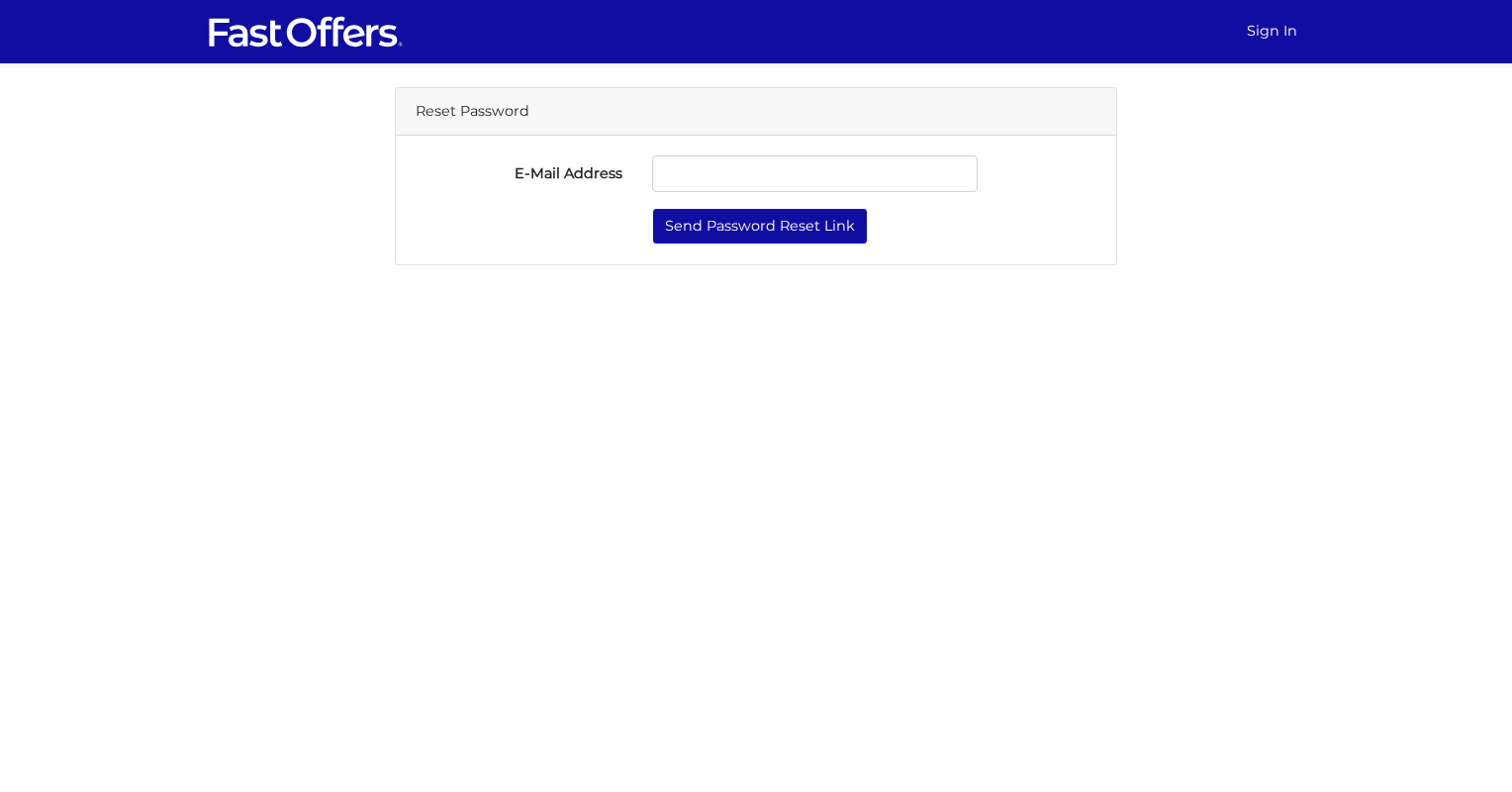 scroll, scrollTop: 0, scrollLeft: 0, axis: both 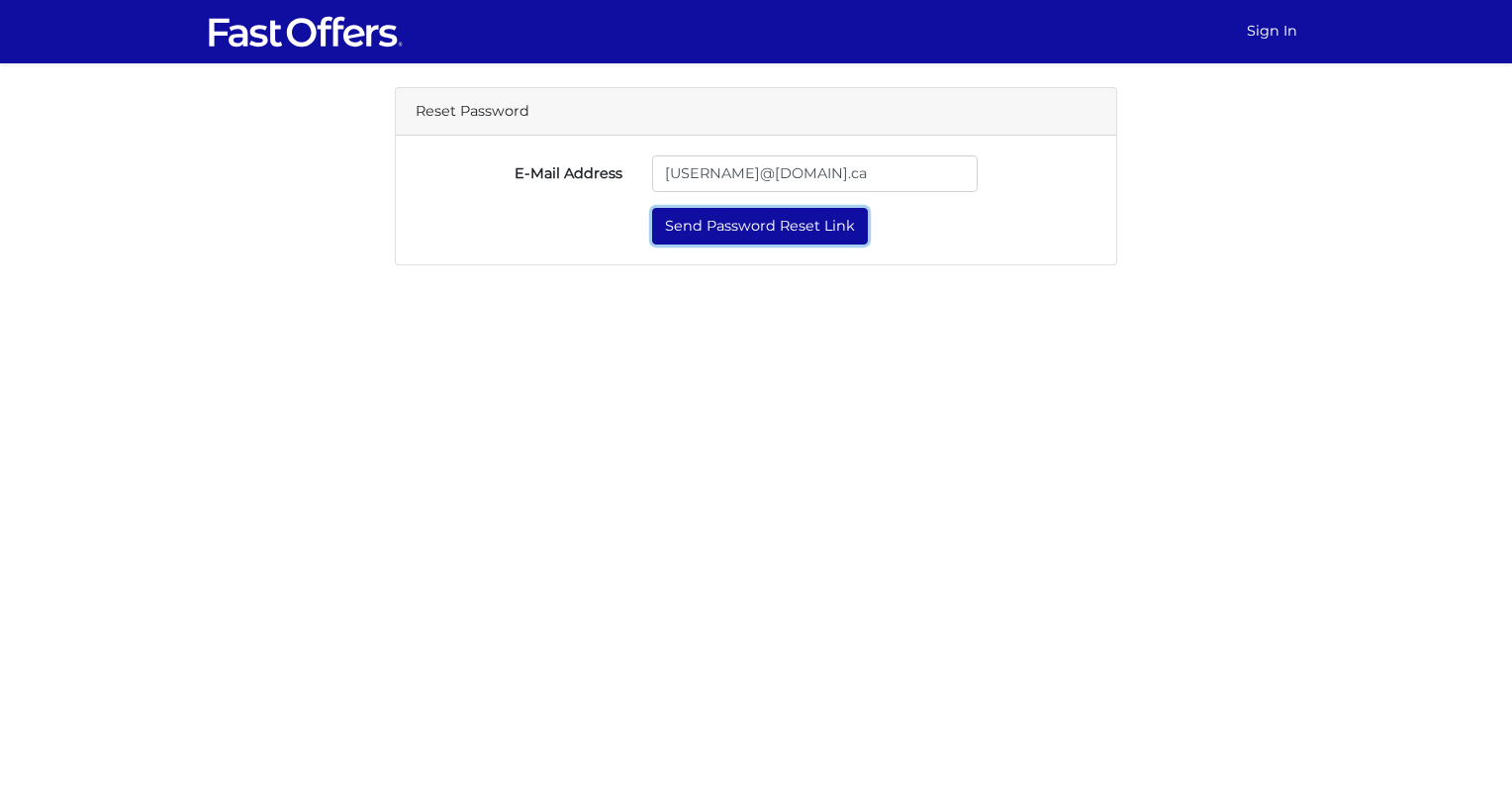 click on "Send Password Reset Link" at bounding box center (760, 226) 